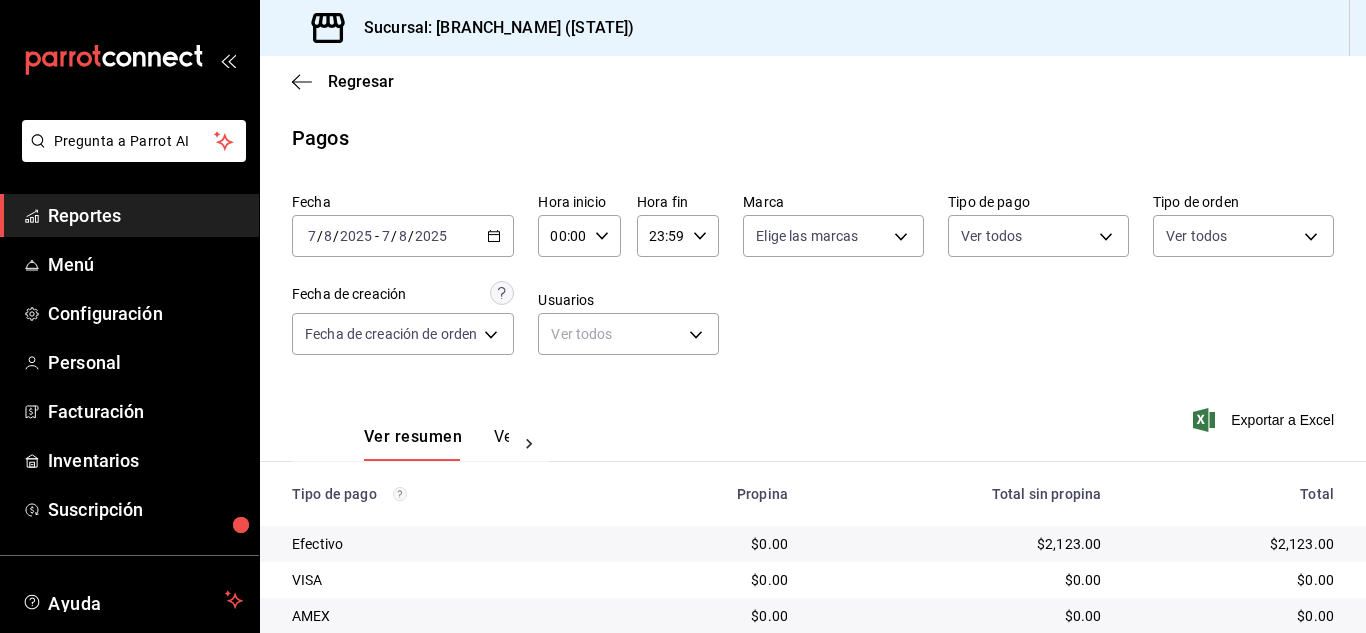 scroll, scrollTop: 0, scrollLeft: 0, axis: both 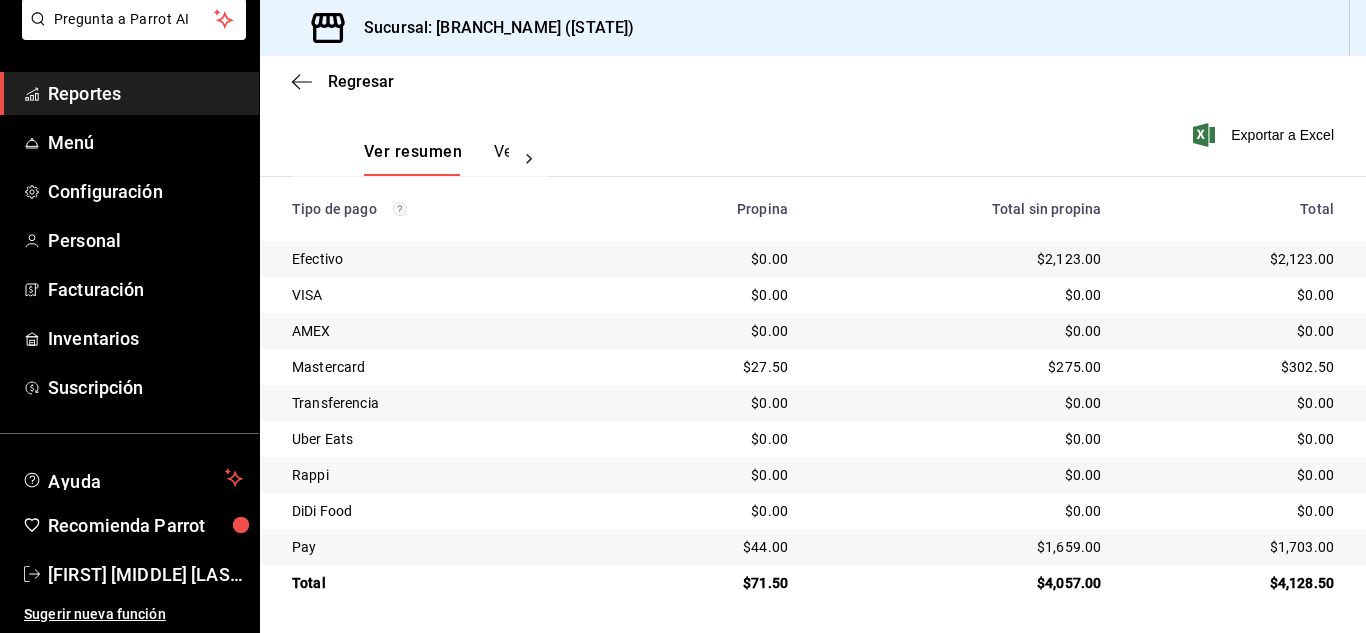 click on "Reportes" at bounding box center [145, 93] 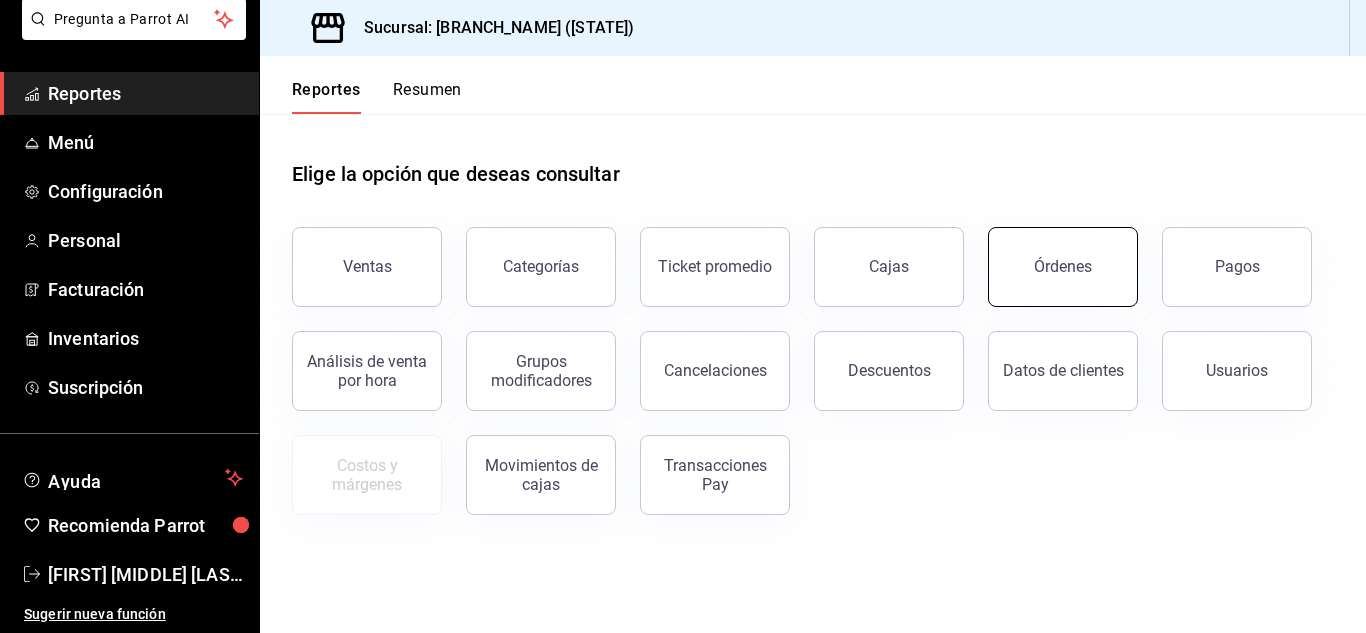 click on "Órdenes" at bounding box center [1063, 266] 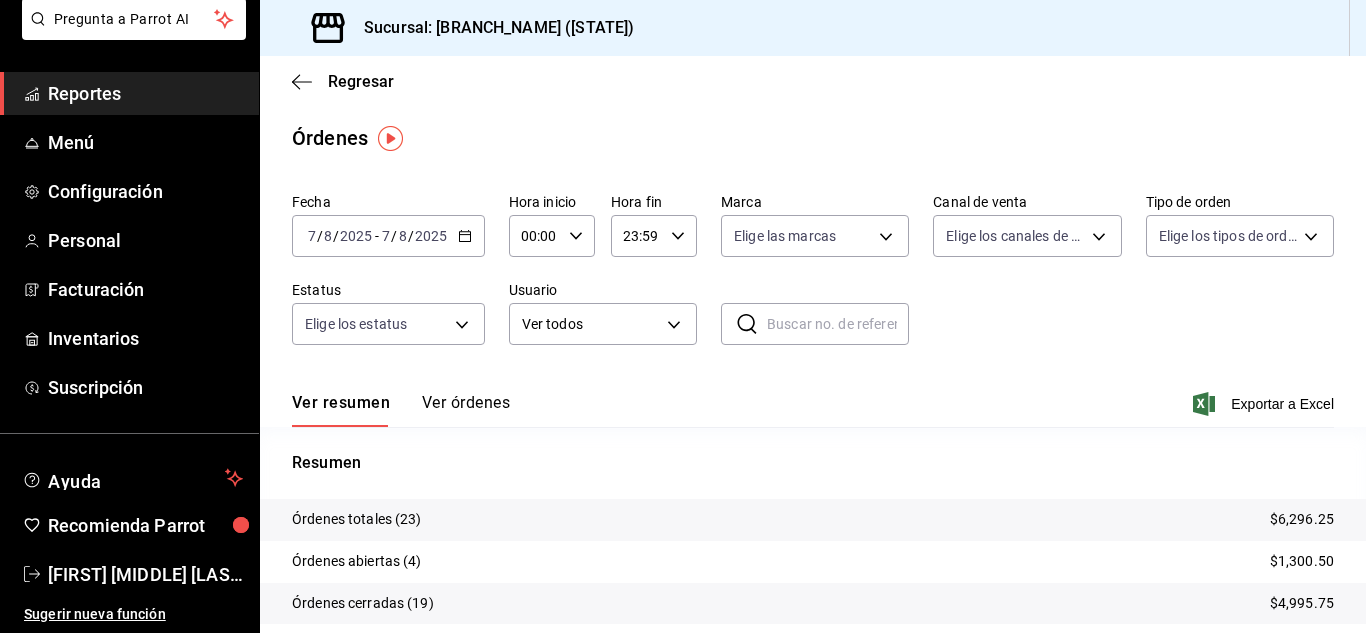click on "Reportes" at bounding box center [145, 93] 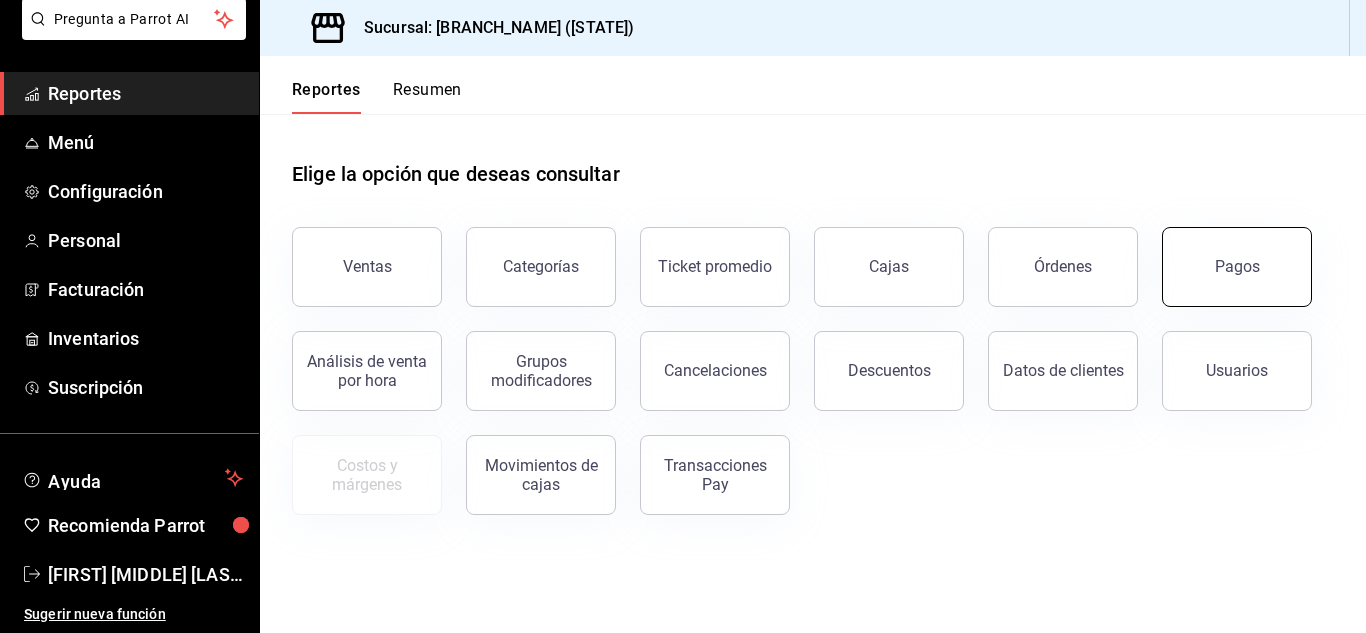click on "Pagos" at bounding box center (1237, 267) 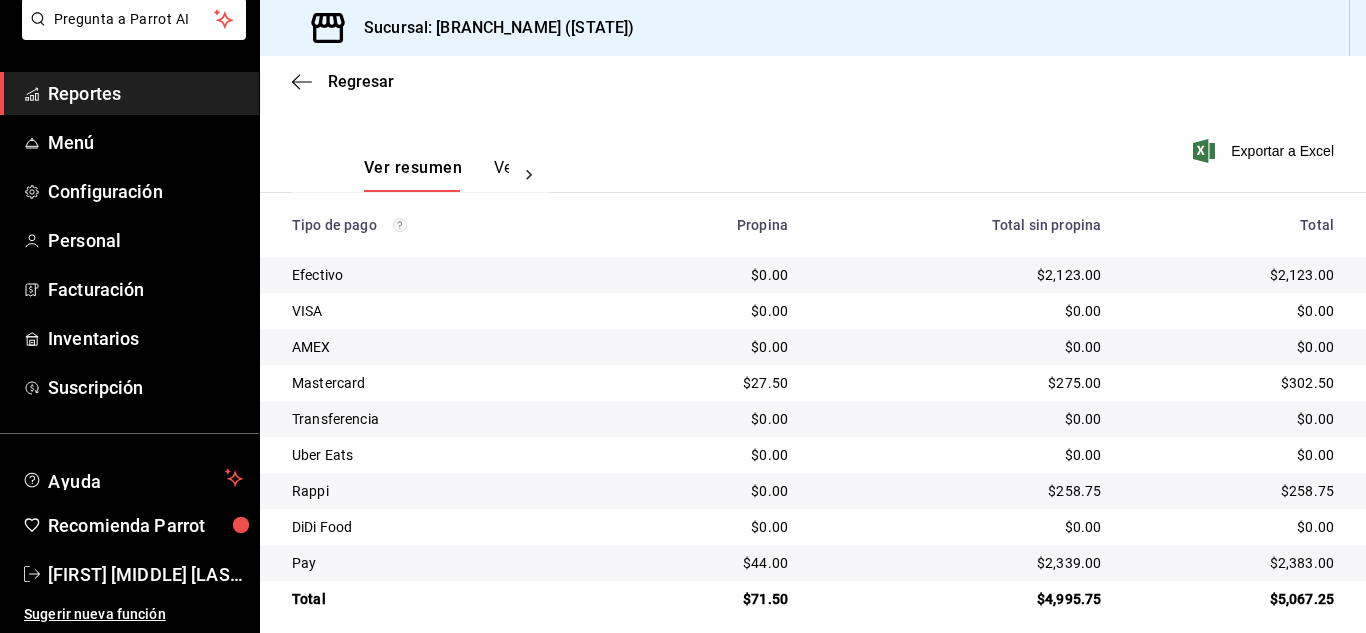 scroll, scrollTop: 286, scrollLeft: 0, axis: vertical 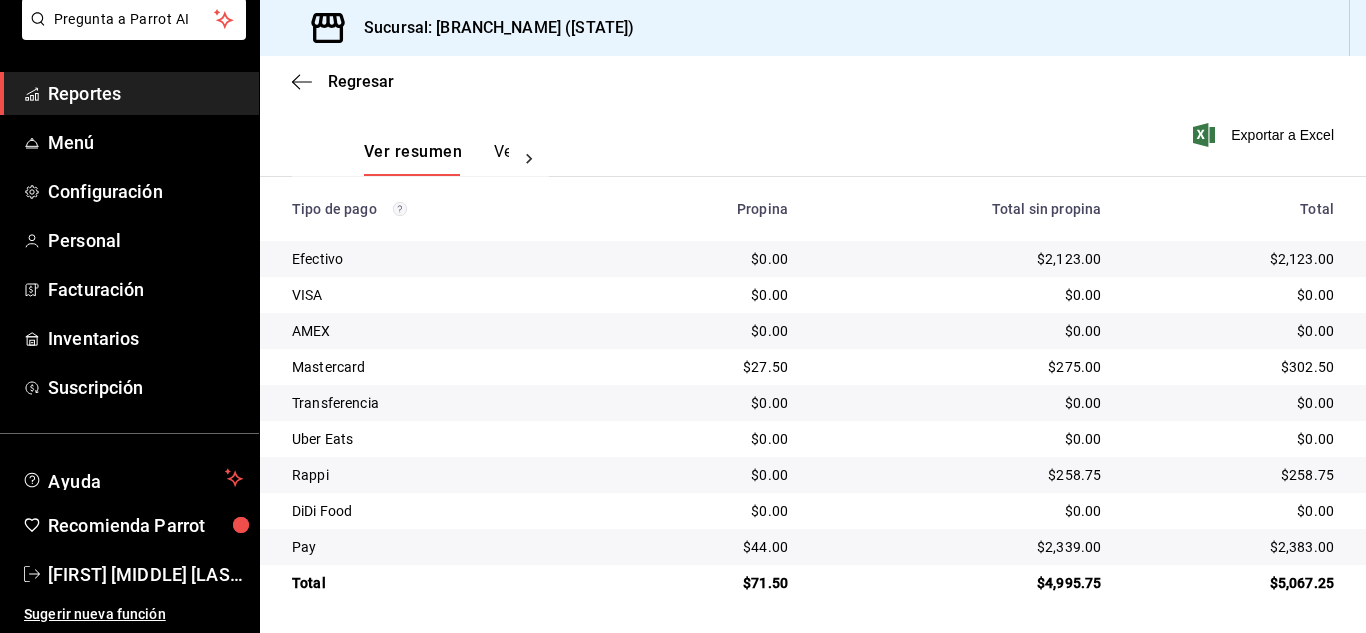 click on "Reportes" at bounding box center (145, 93) 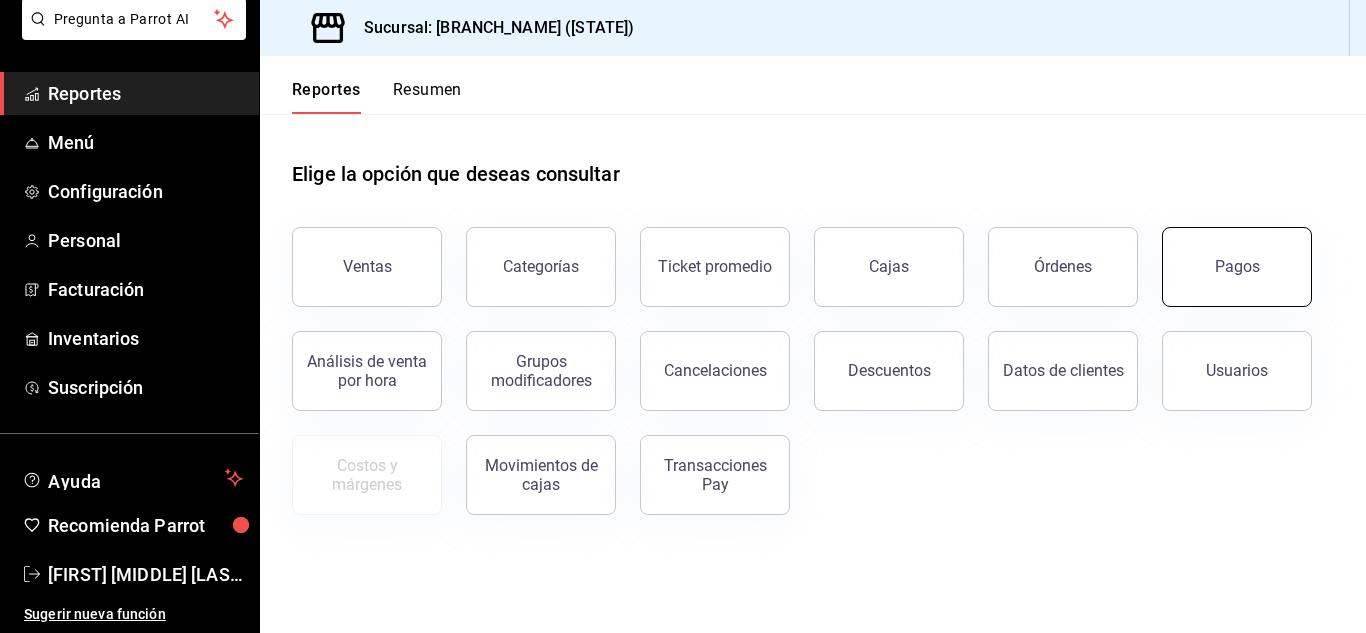click on "Pagos" at bounding box center [1237, 267] 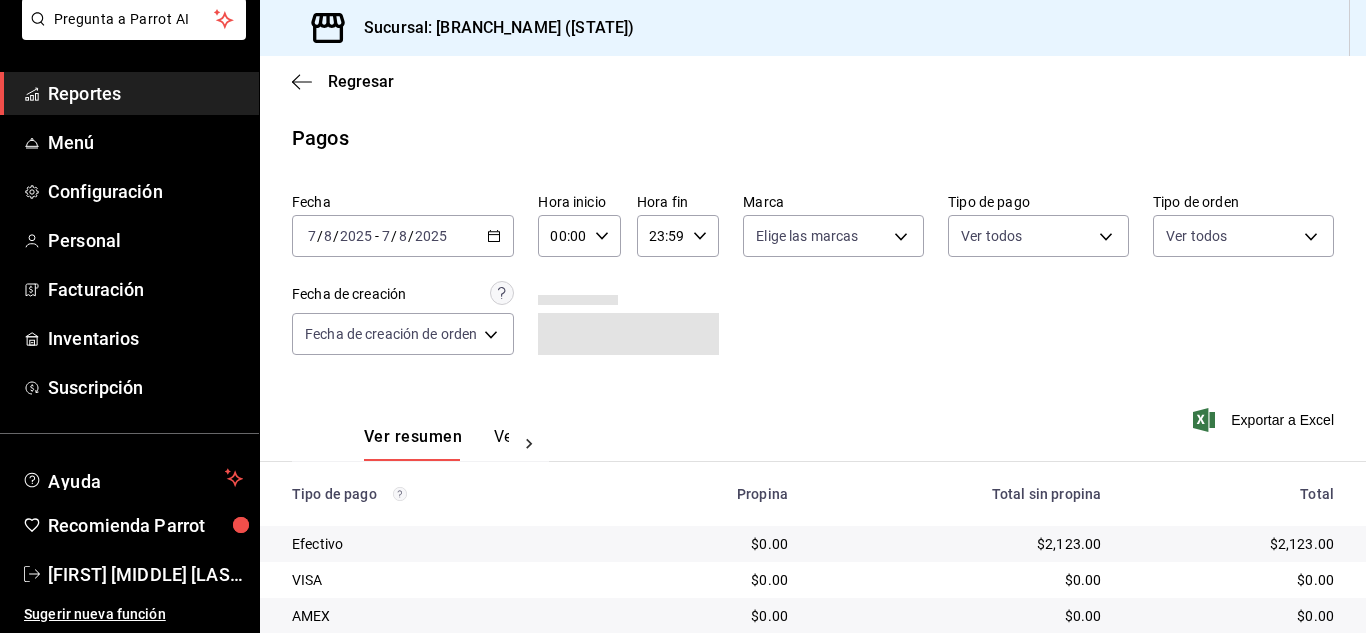 scroll, scrollTop: 200, scrollLeft: 0, axis: vertical 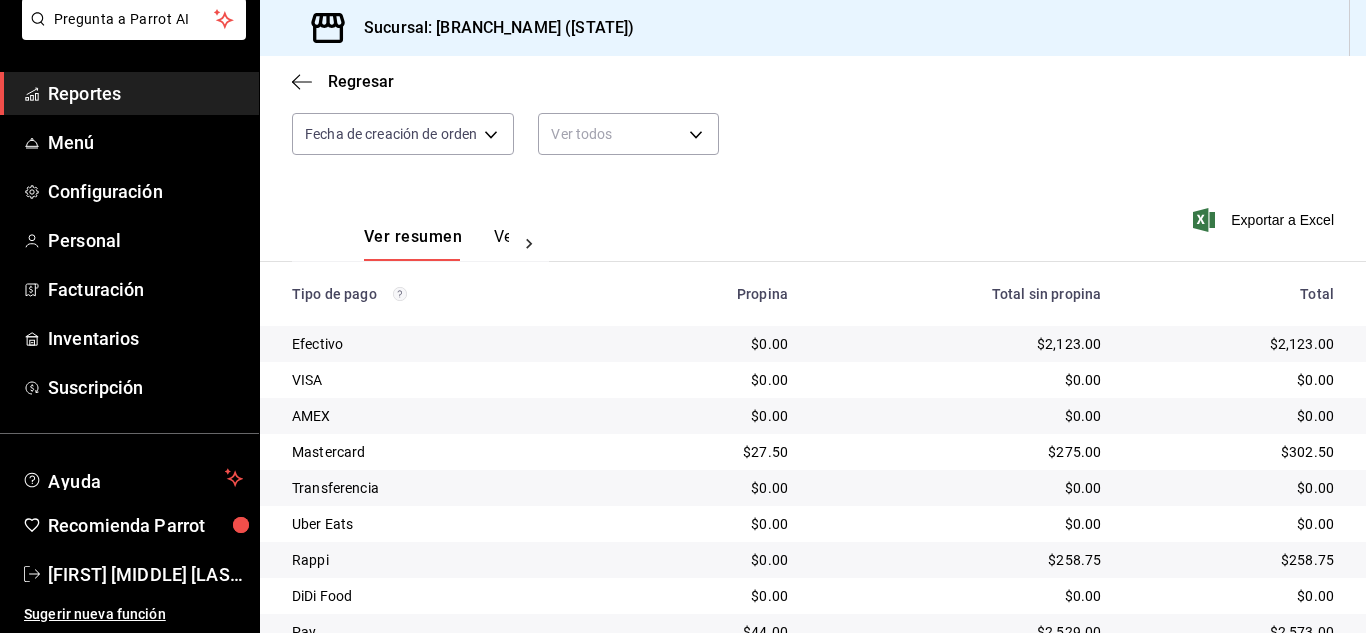 click on "Reportes" at bounding box center [145, 93] 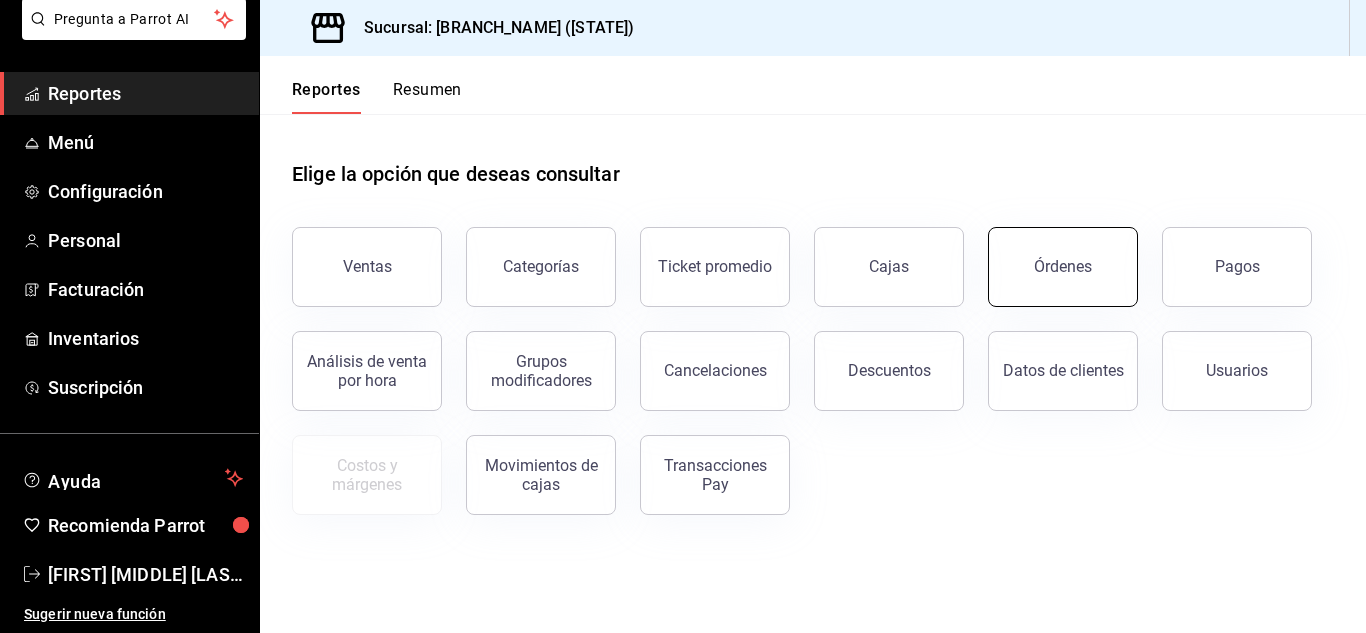 click on "Órdenes" at bounding box center (1063, 267) 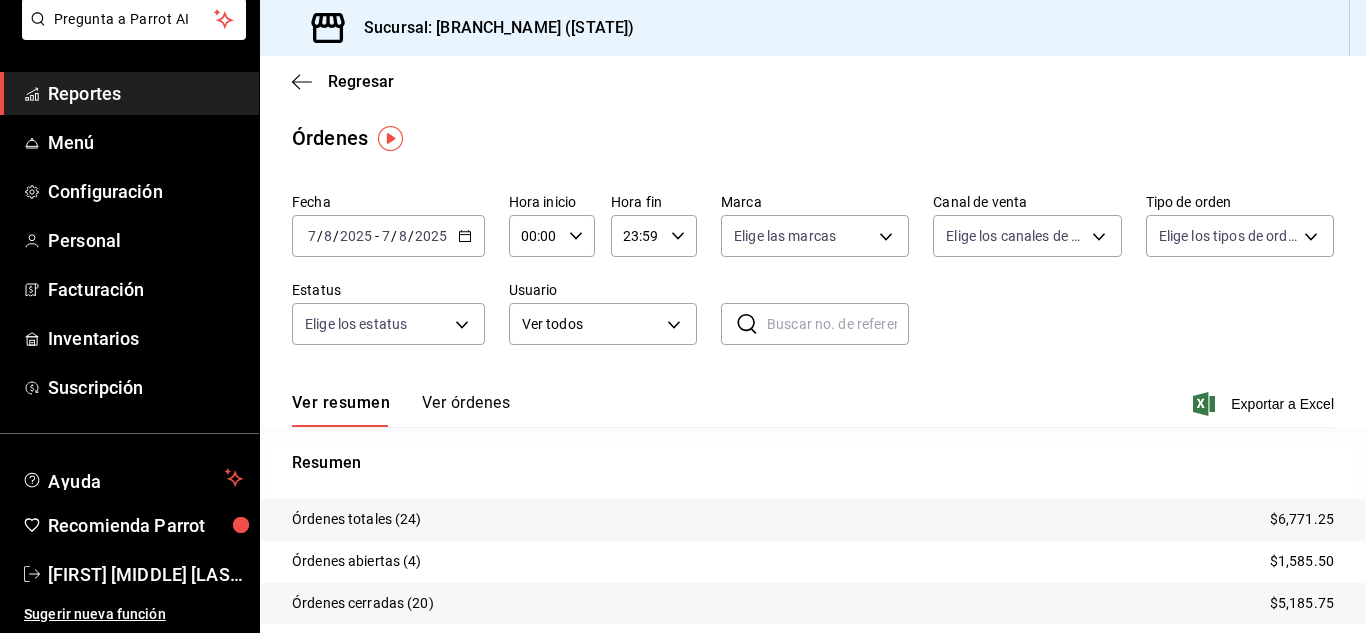 click on "Reportes" at bounding box center [145, 93] 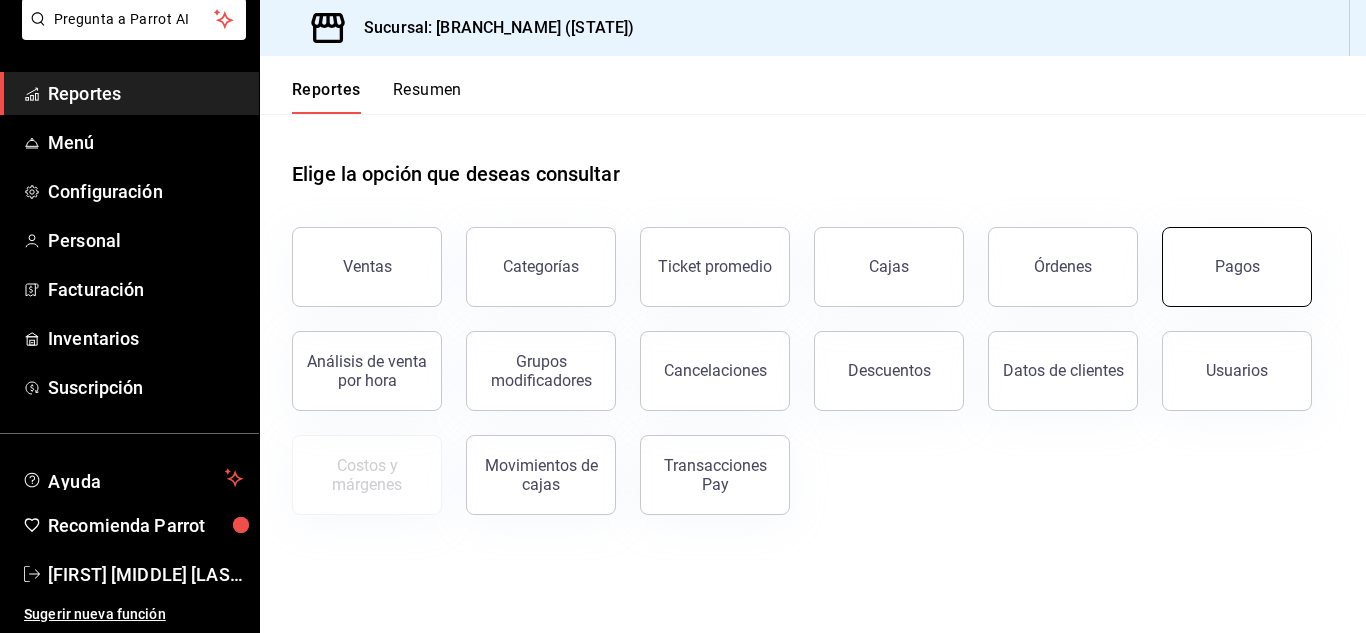 click on "Pagos" at bounding box center [1237, 266] 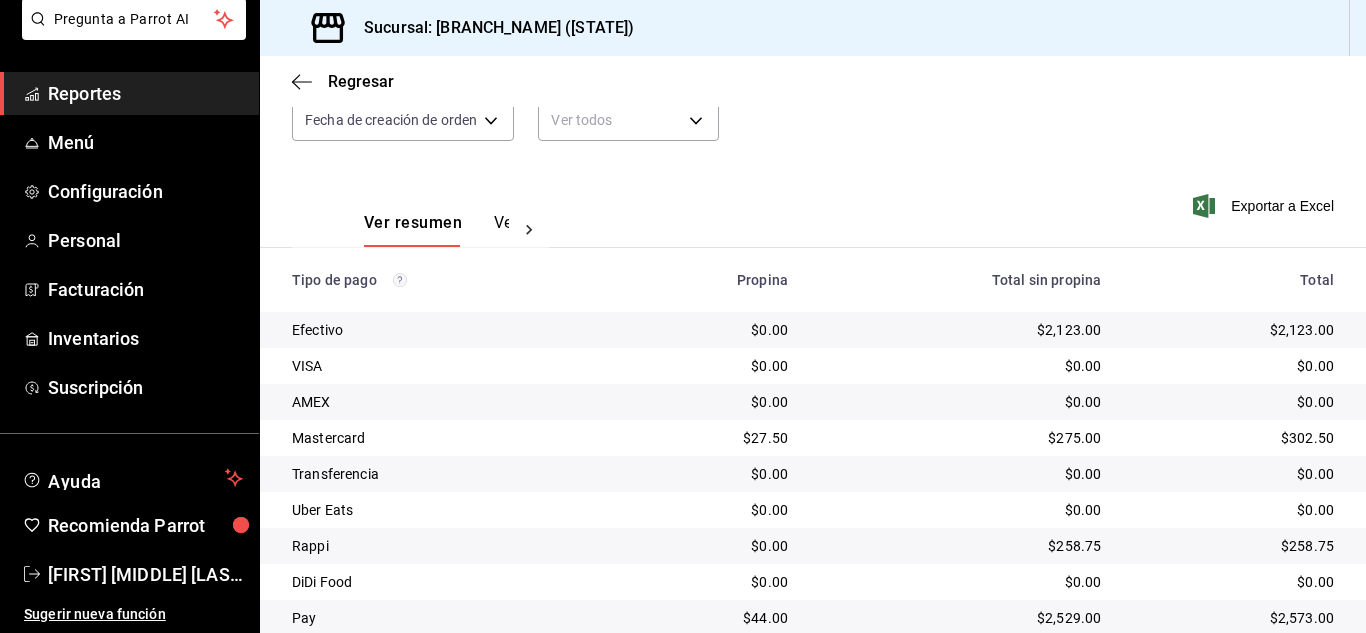 scroll, scrollTop: 286, scrollLeft: 0, axis: vertical 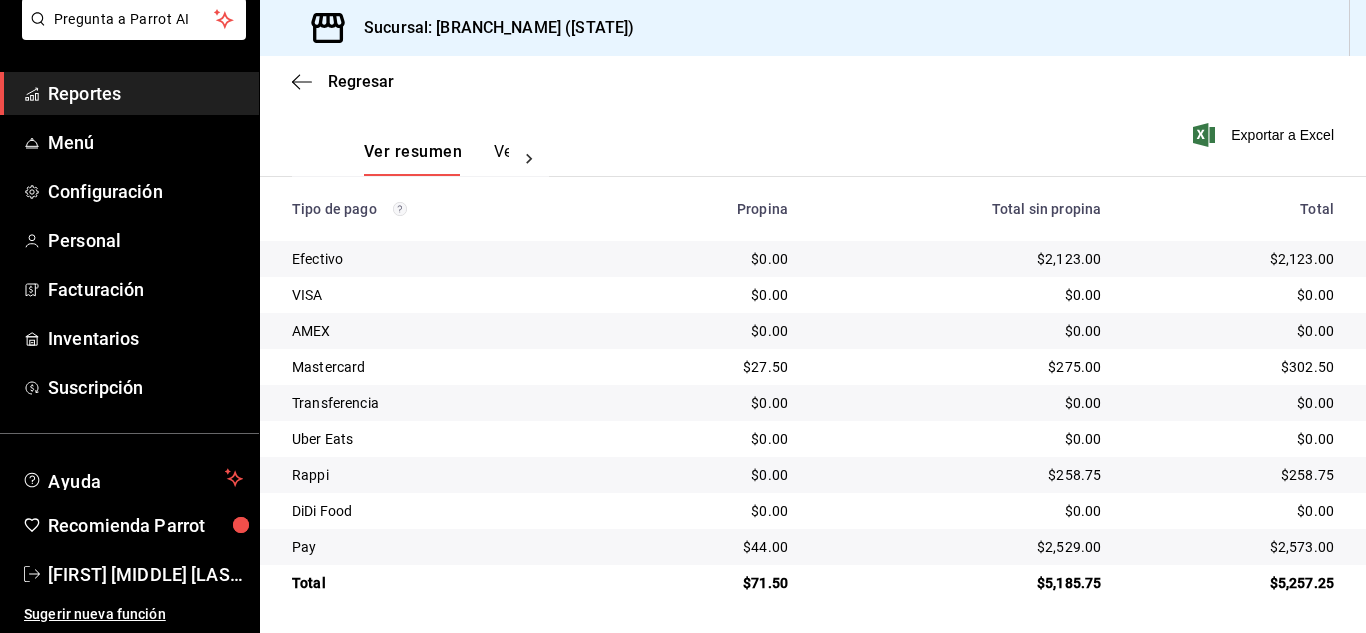 click on "Reportes" at bounding box center [145, 93] 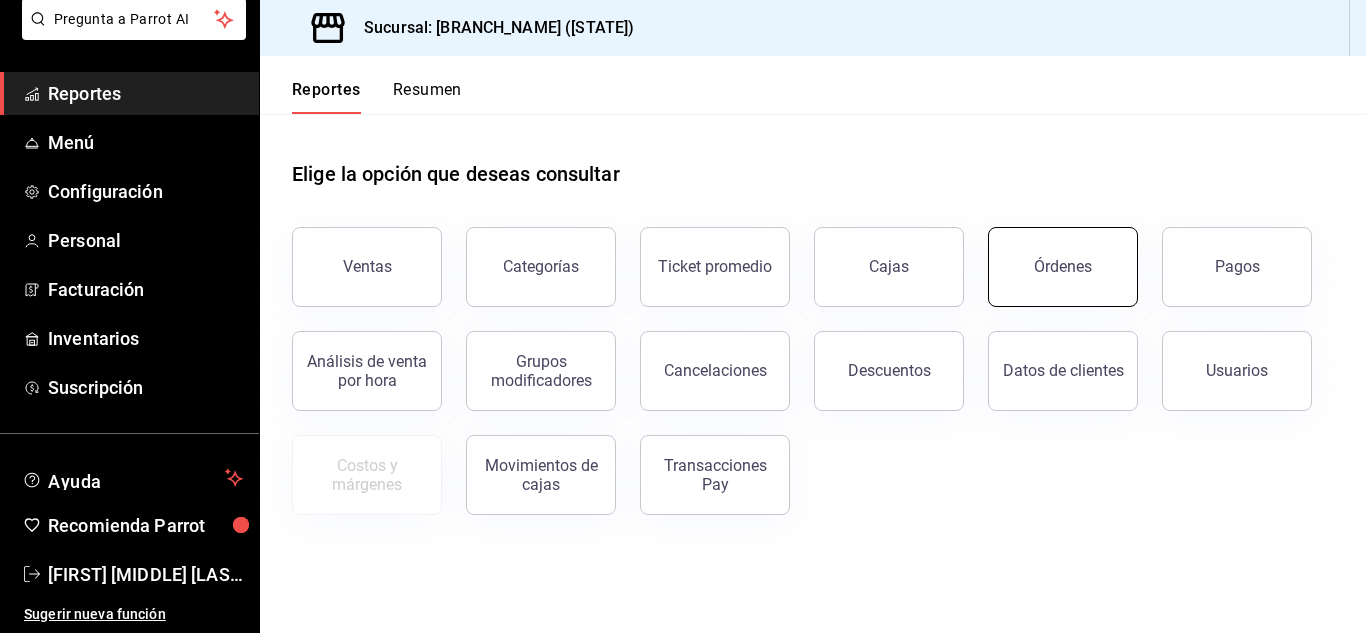 click on "Órdenes" at bounding box center (1063, 267) 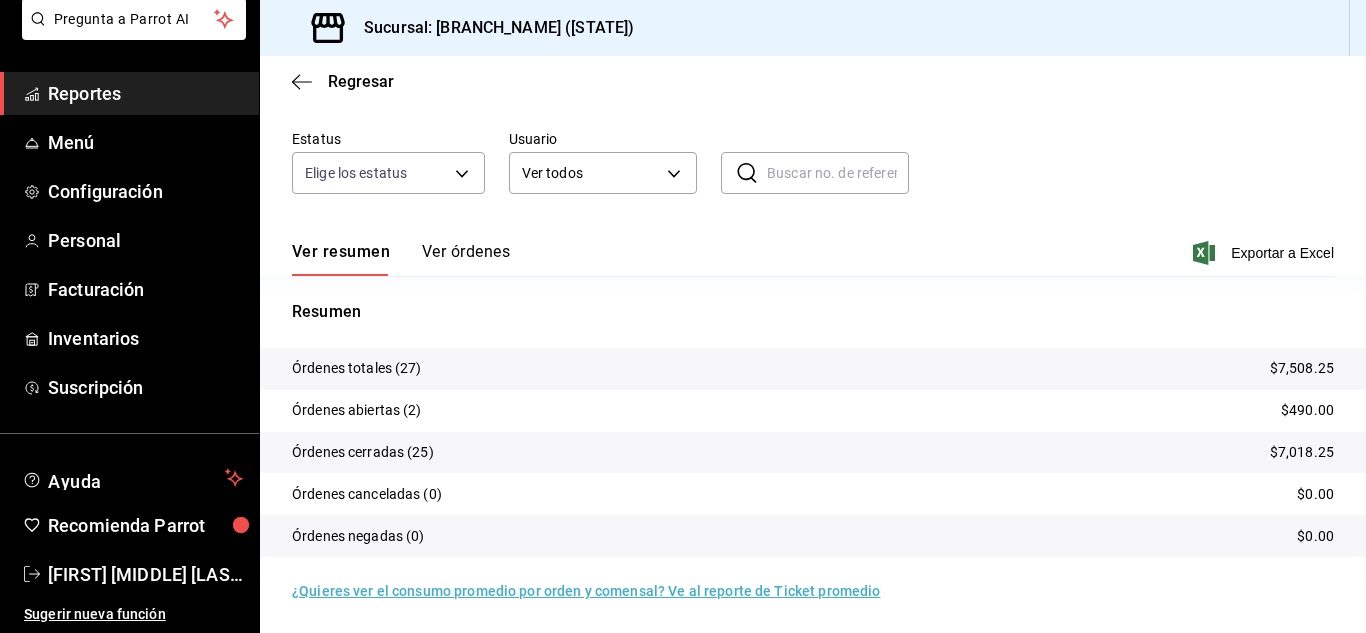 scroll, scrollTop: 152, scrollLeft: 0, axis: vertical 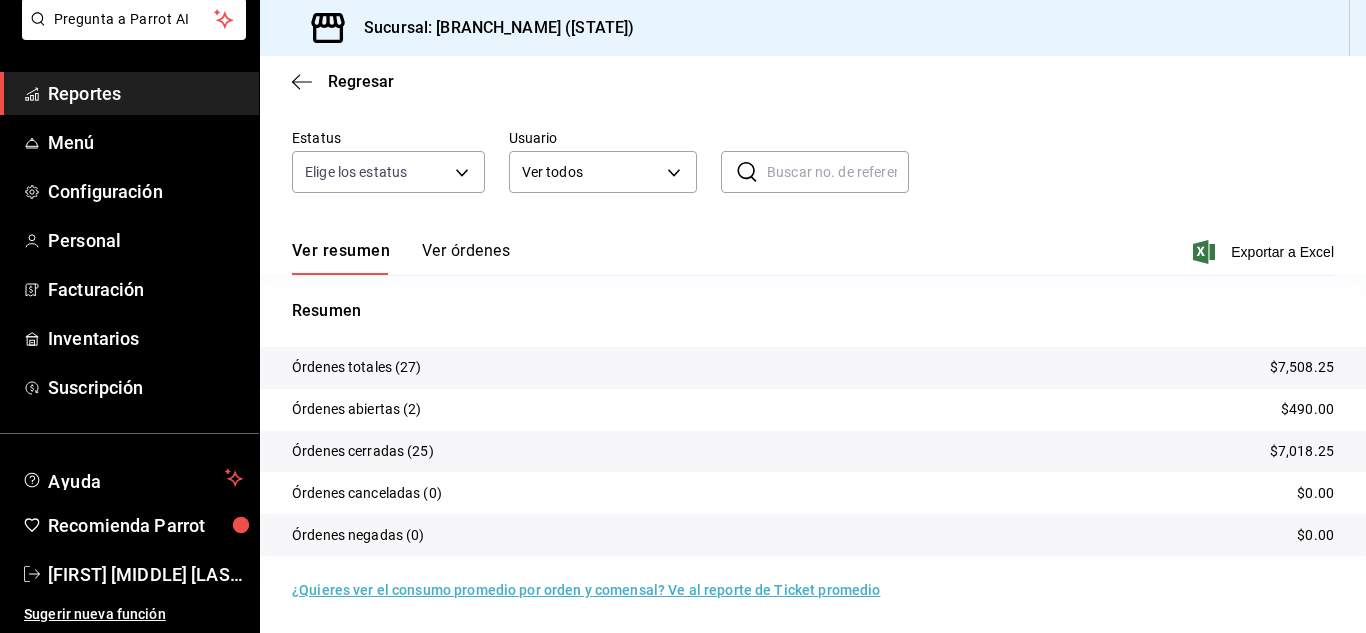 click on "Reportes" at bounding box center (145, 93) 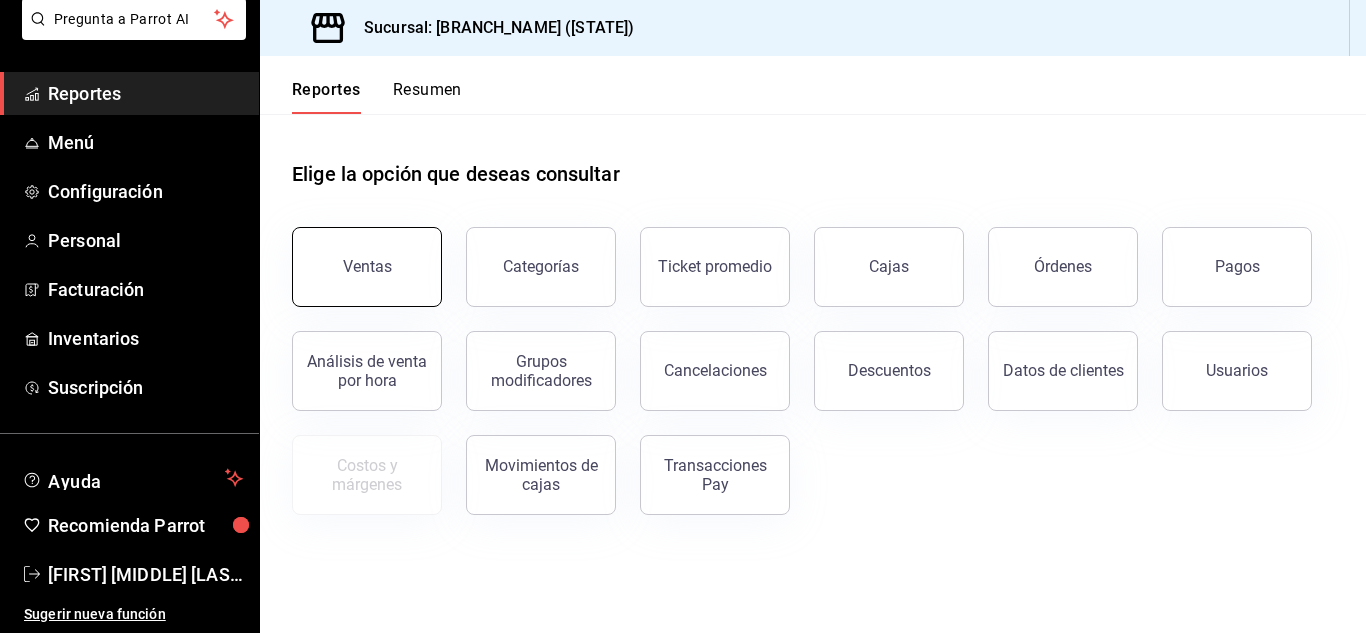 click on "Ventas" at bounding box center (367, 267) 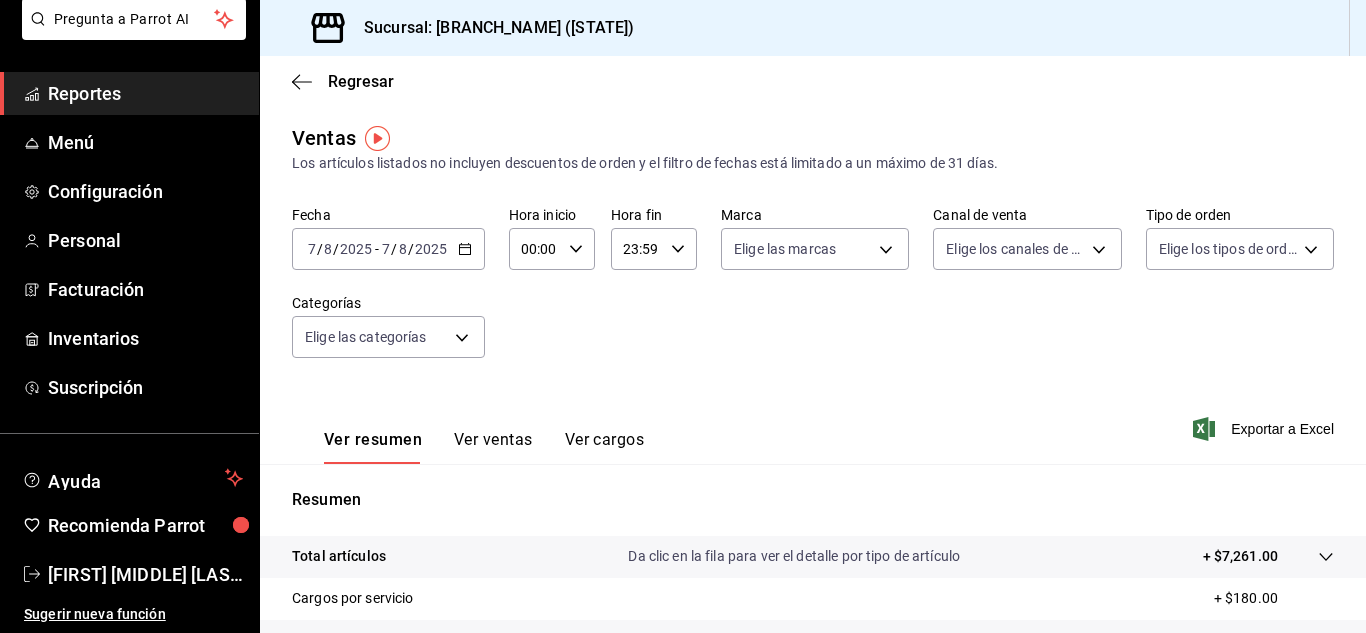 click on "Ver cargos" at bounding box center [605, 447] 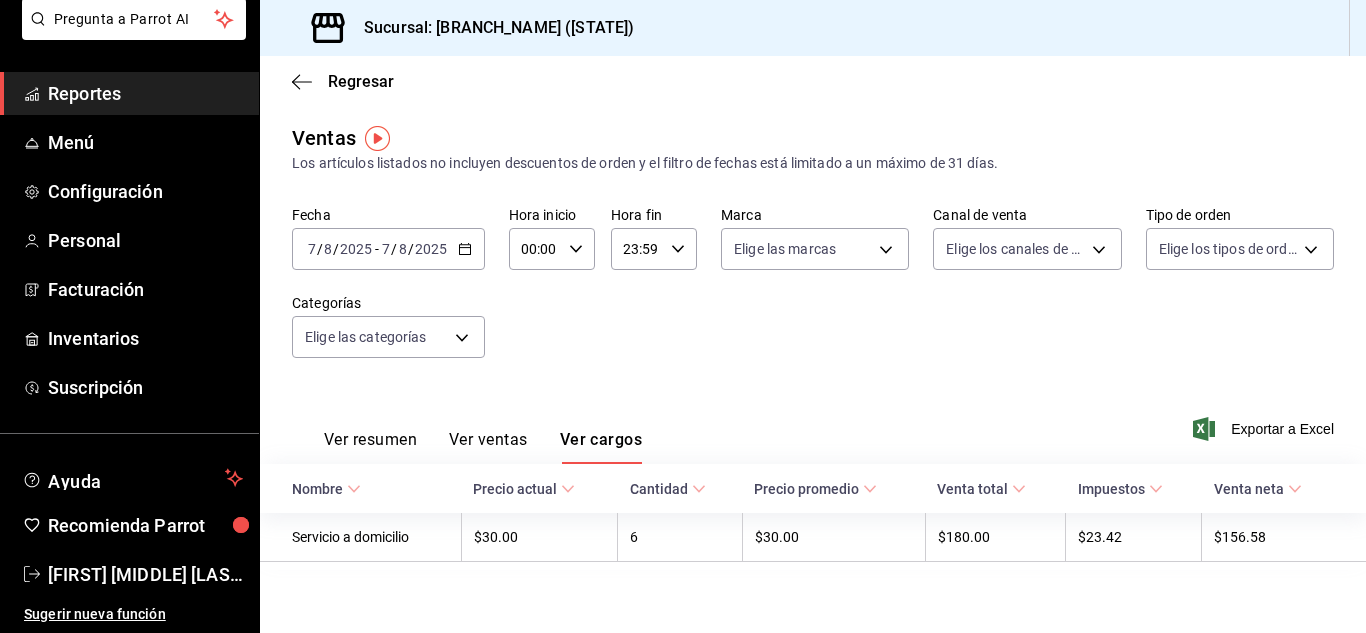 click on "Reportes" at bounding box center [145, 93] 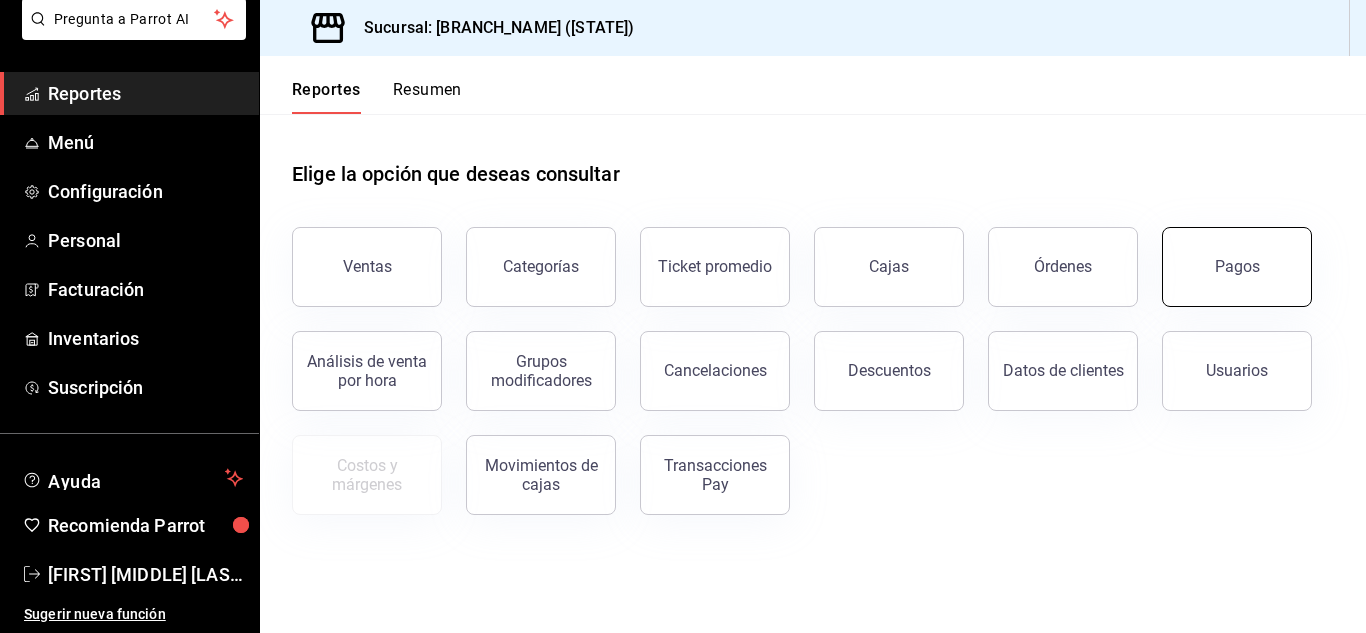 click on "Pagos" at bounding box center [1237, 266] 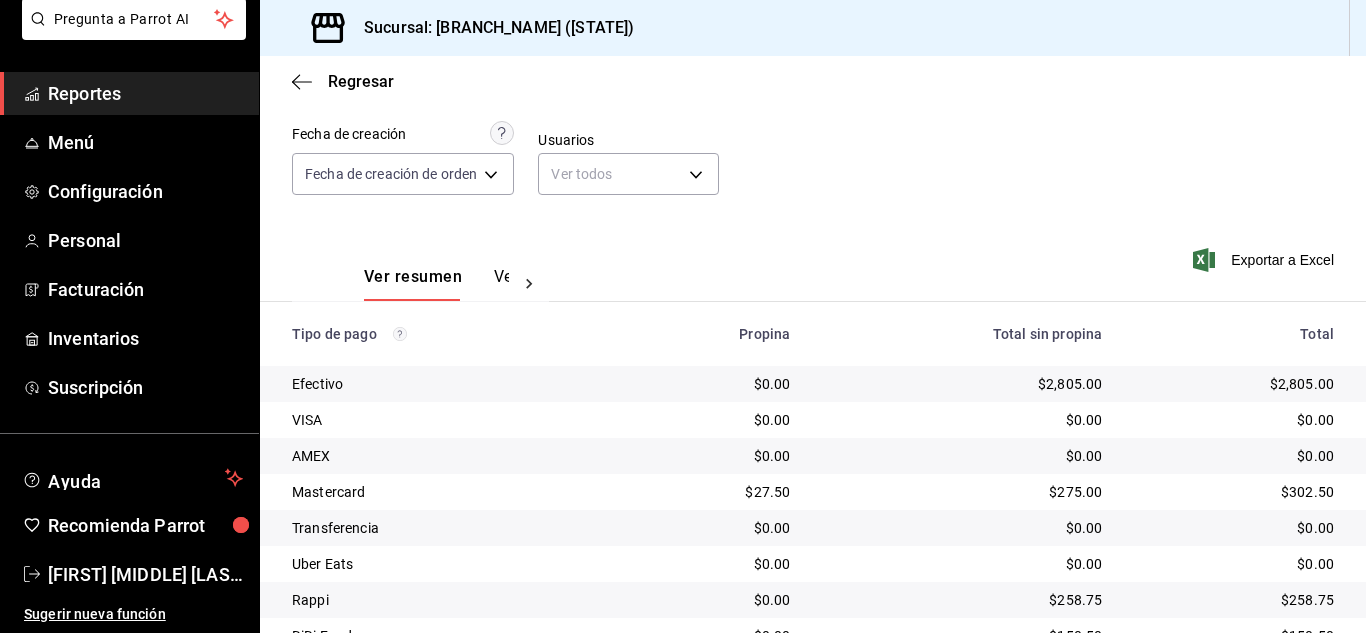 scroll, scrollTop: 286, scrollLeft: 0, axis: vertical 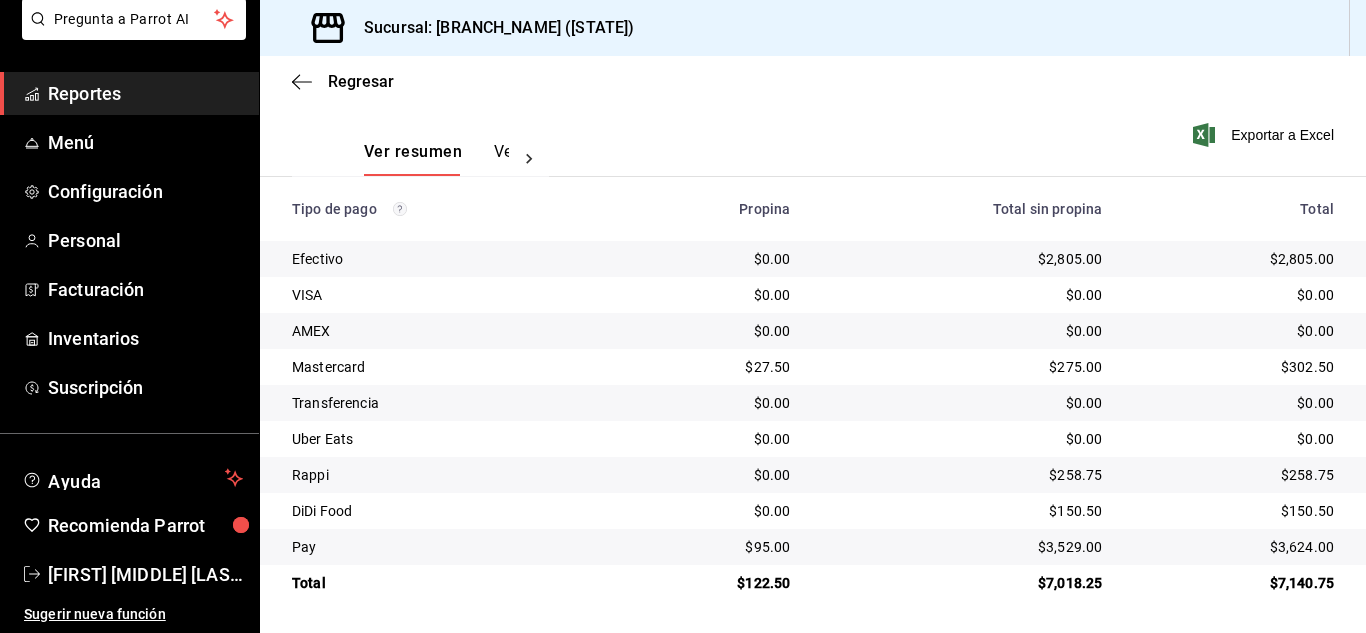 click on "Reportes" at bounding box center [145, 93] 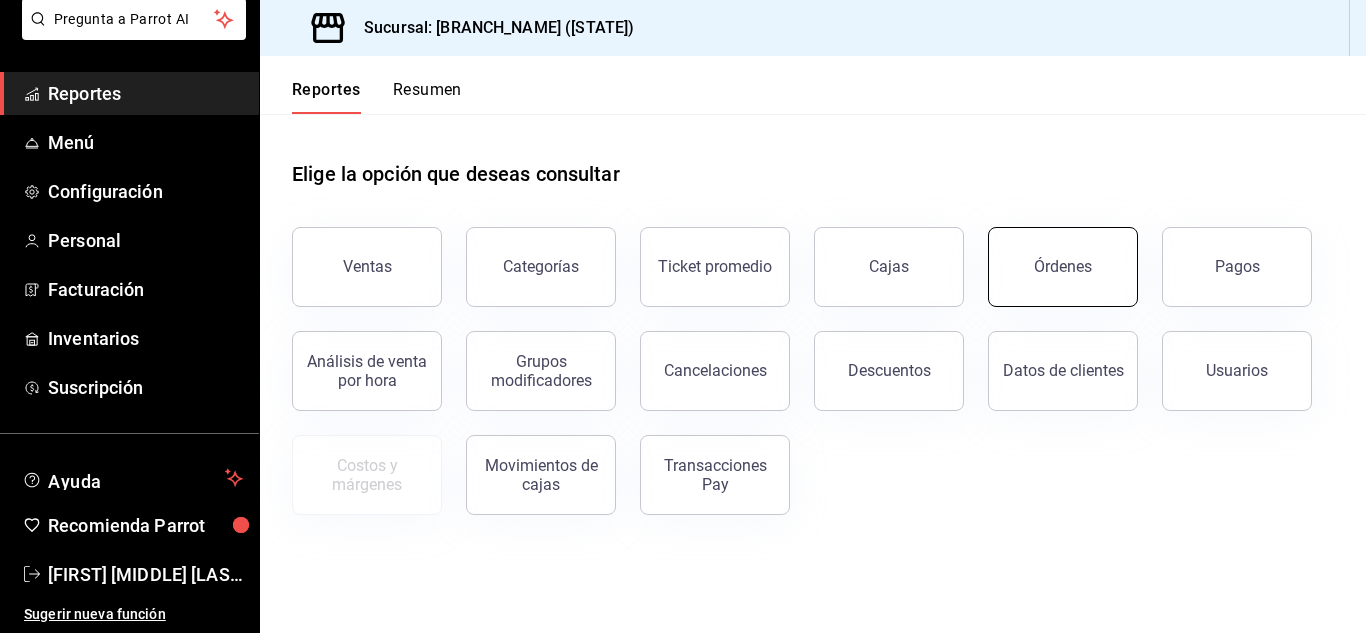 click on "Órdenes" at bounding box center [1063, 267] 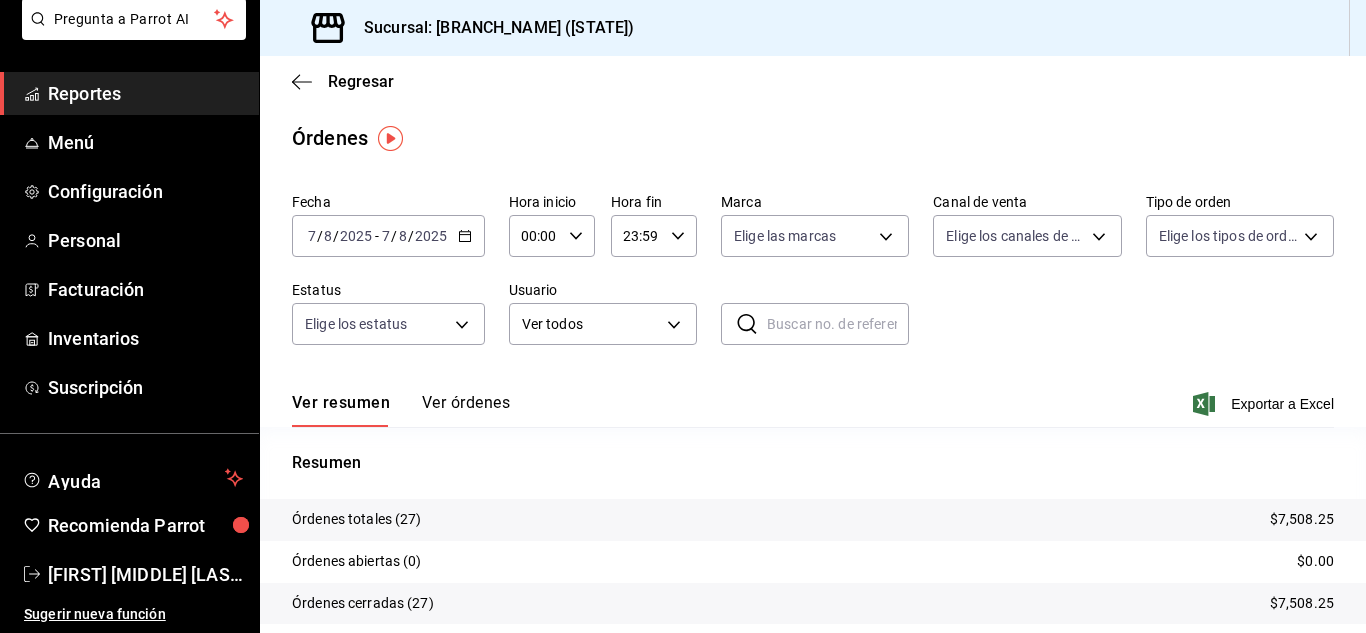 click on "Reportes" at bounding box center [129, 93] 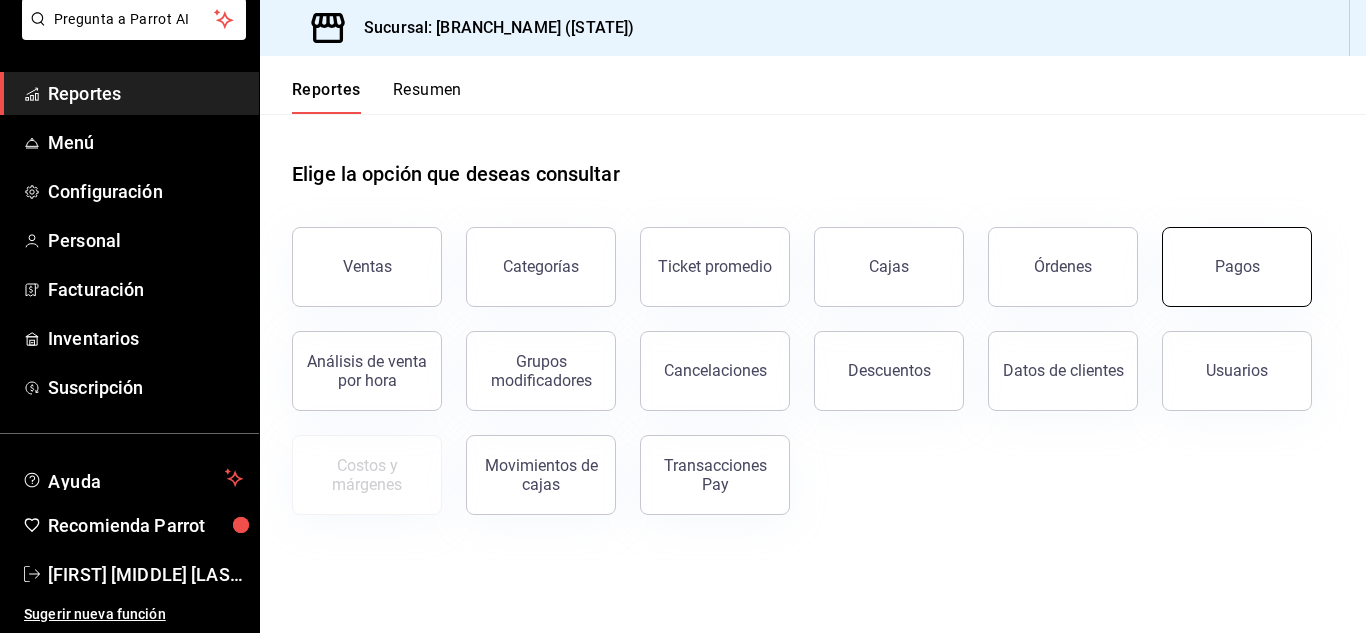 click on "Pagos" at bounding box center [1237, 266] 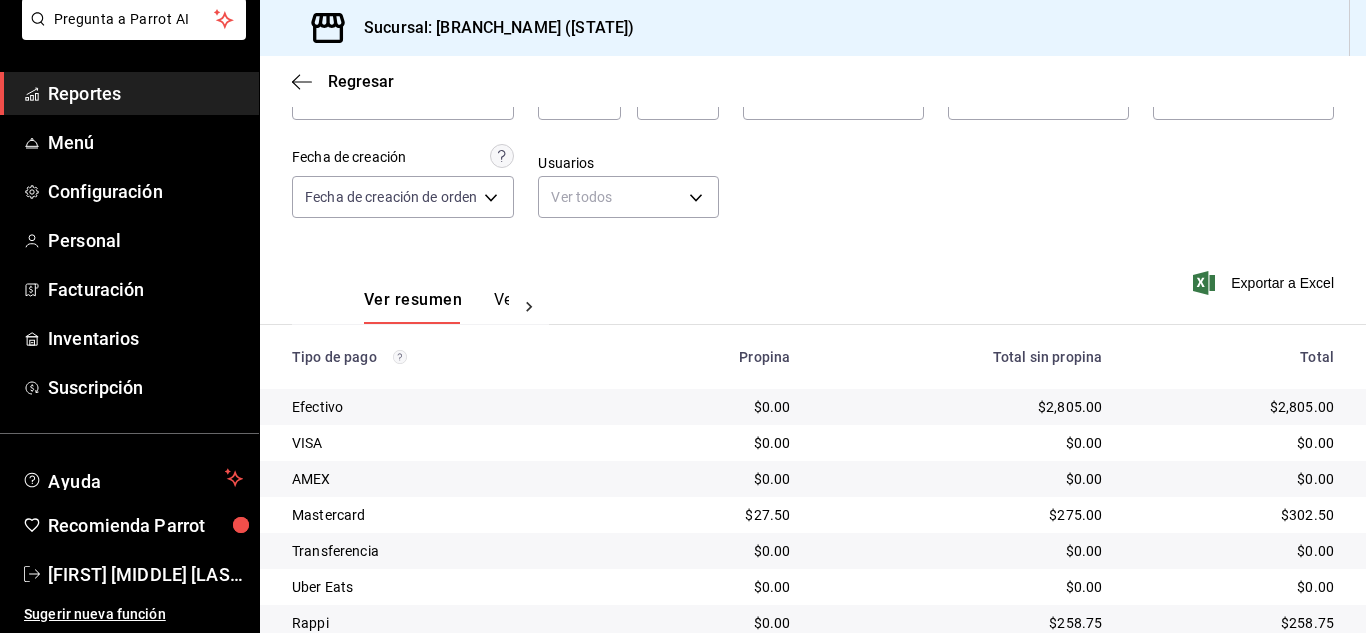 scroll, scrollTop: 286, scrollLeft: 0, axis: vertical 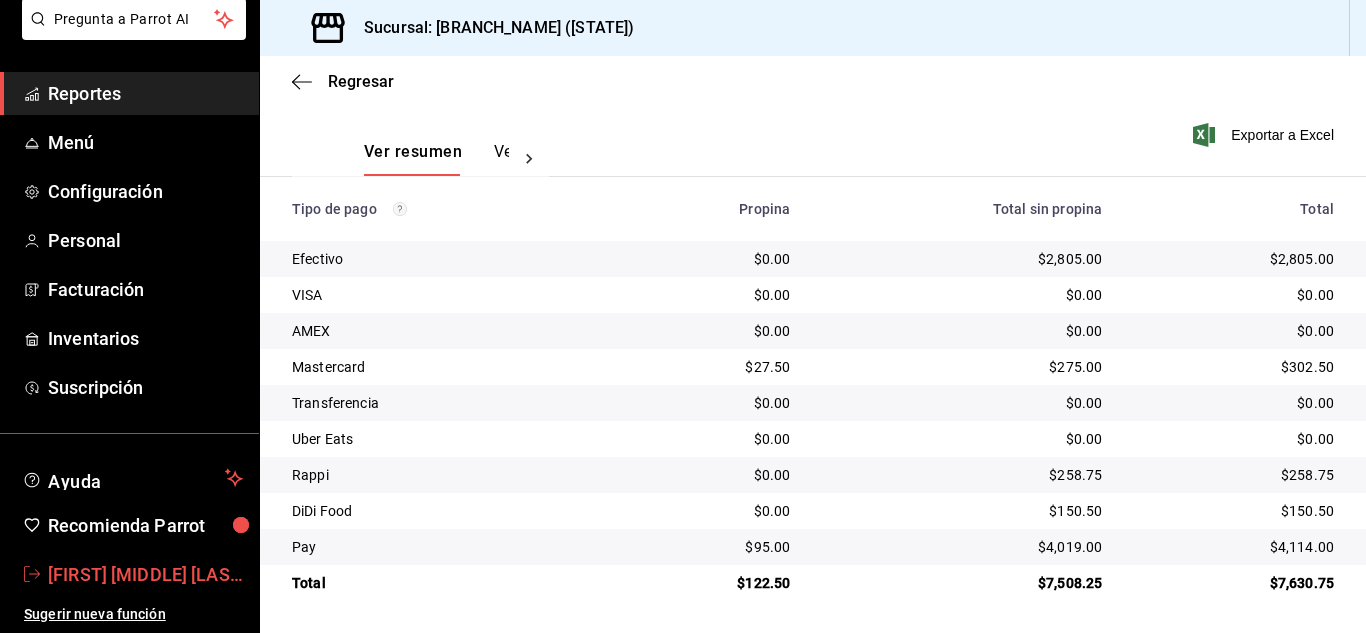 click on "[FIRST] [MIDDLE] [LAST] [LAST]" at bounding box center [145, 574] 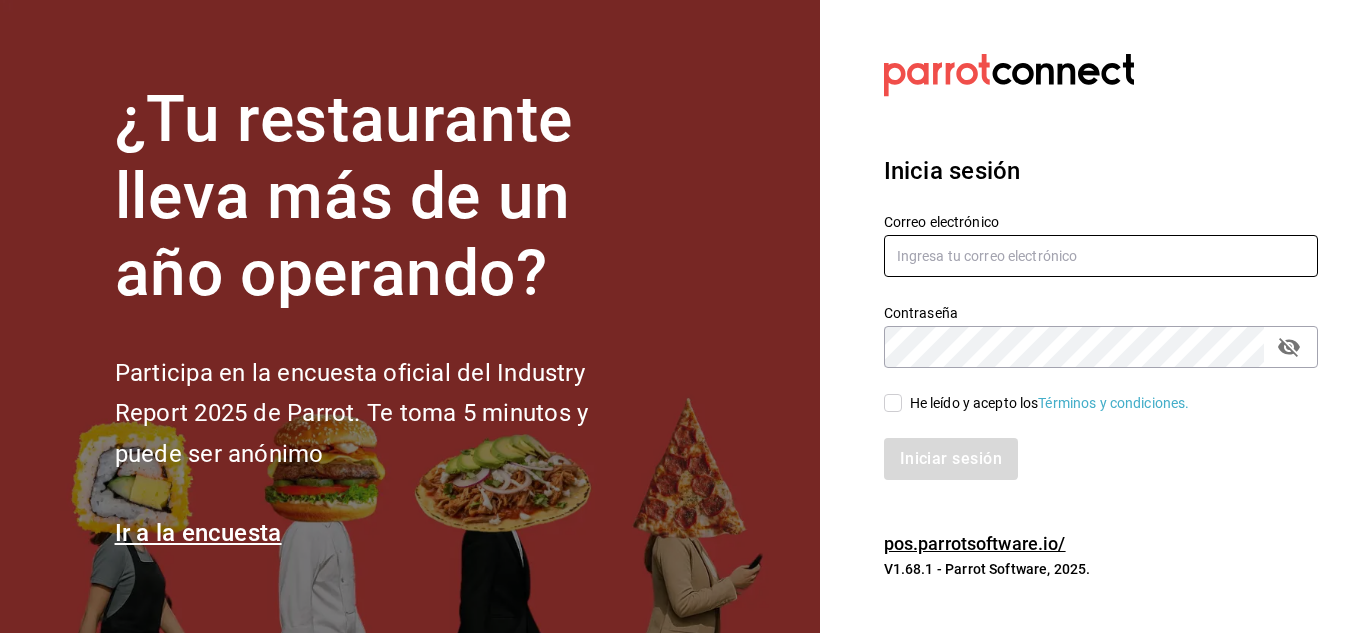 type on "[NAME]@[DOMAIN]" 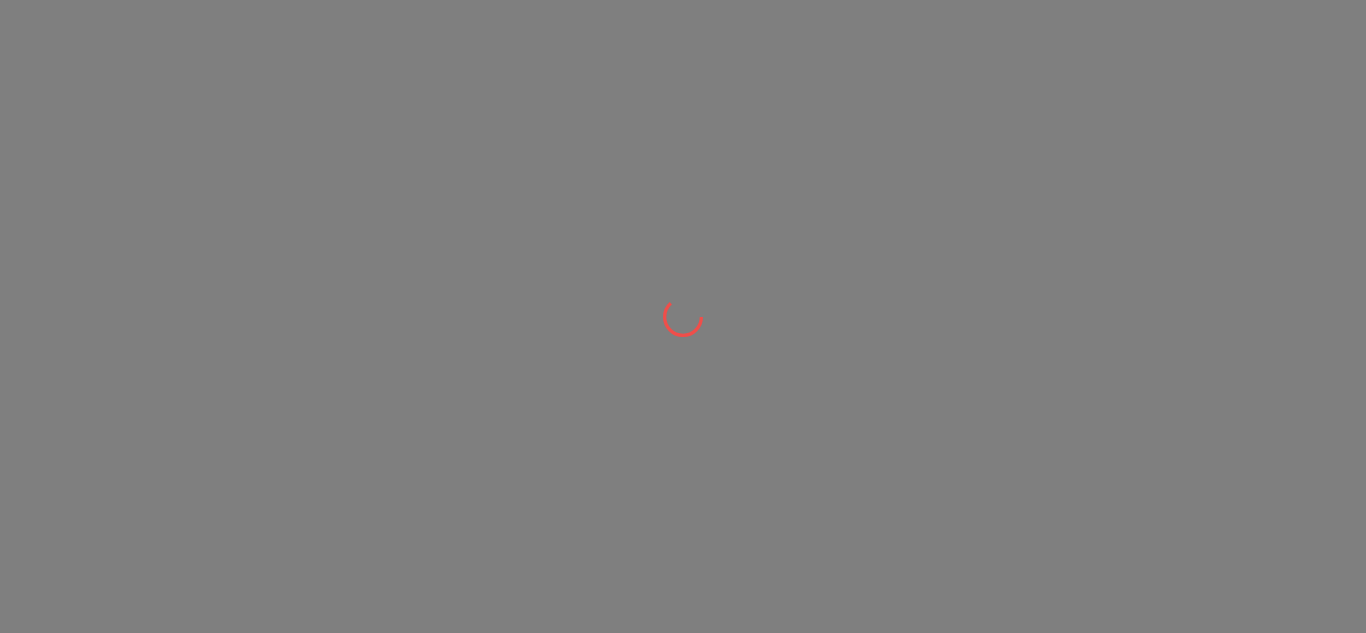scroll, scrollTop: 0, scrollLeft: 0, axis: both 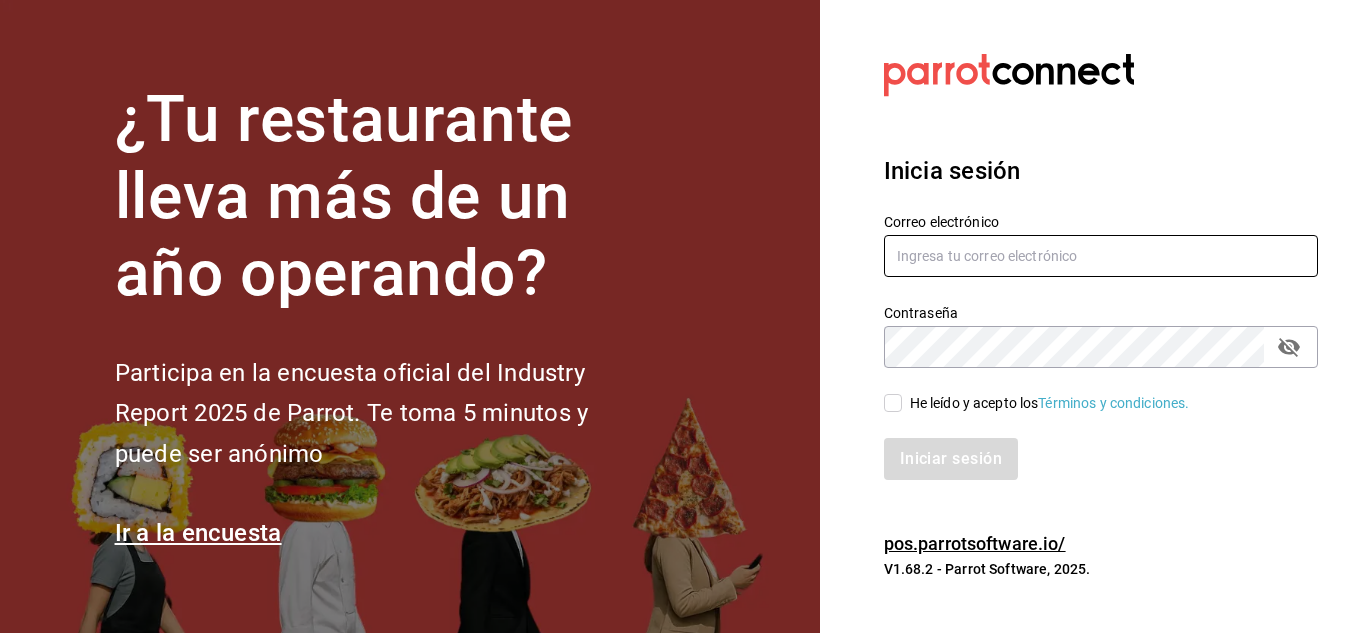 type on "[NAME]@[DOMAIN]" 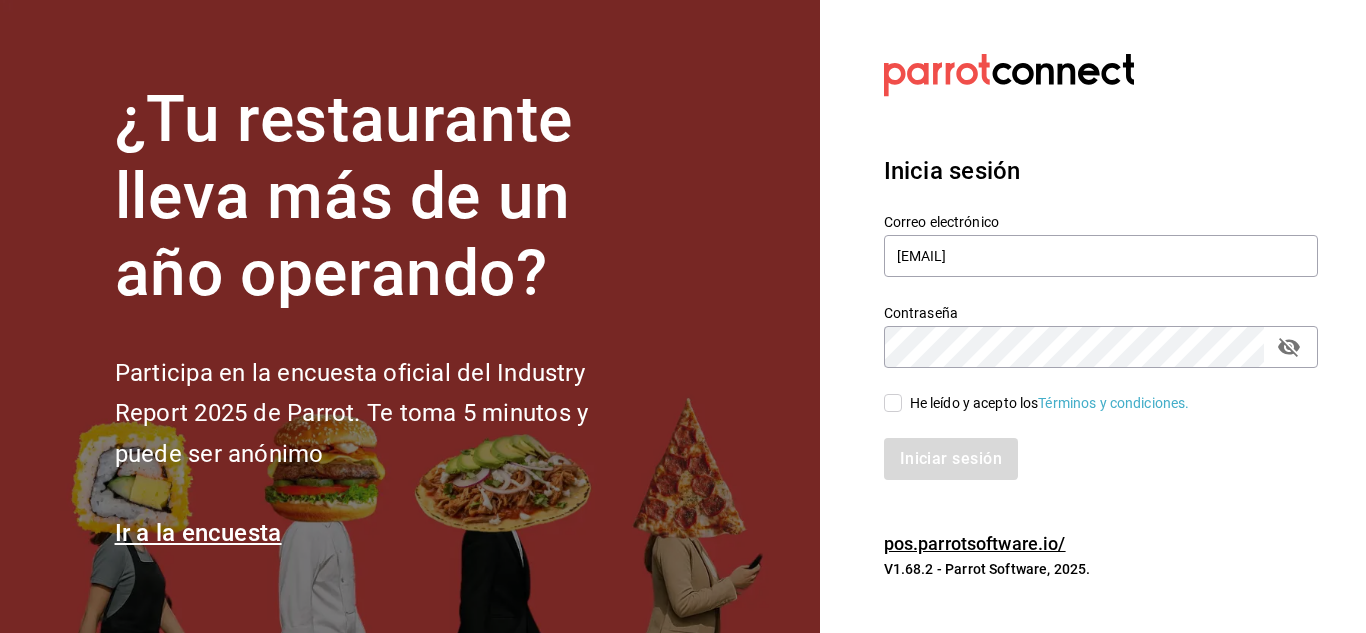 click on "He leído y acepto los  Términos y condiciones." at bounding box center (893, 403) 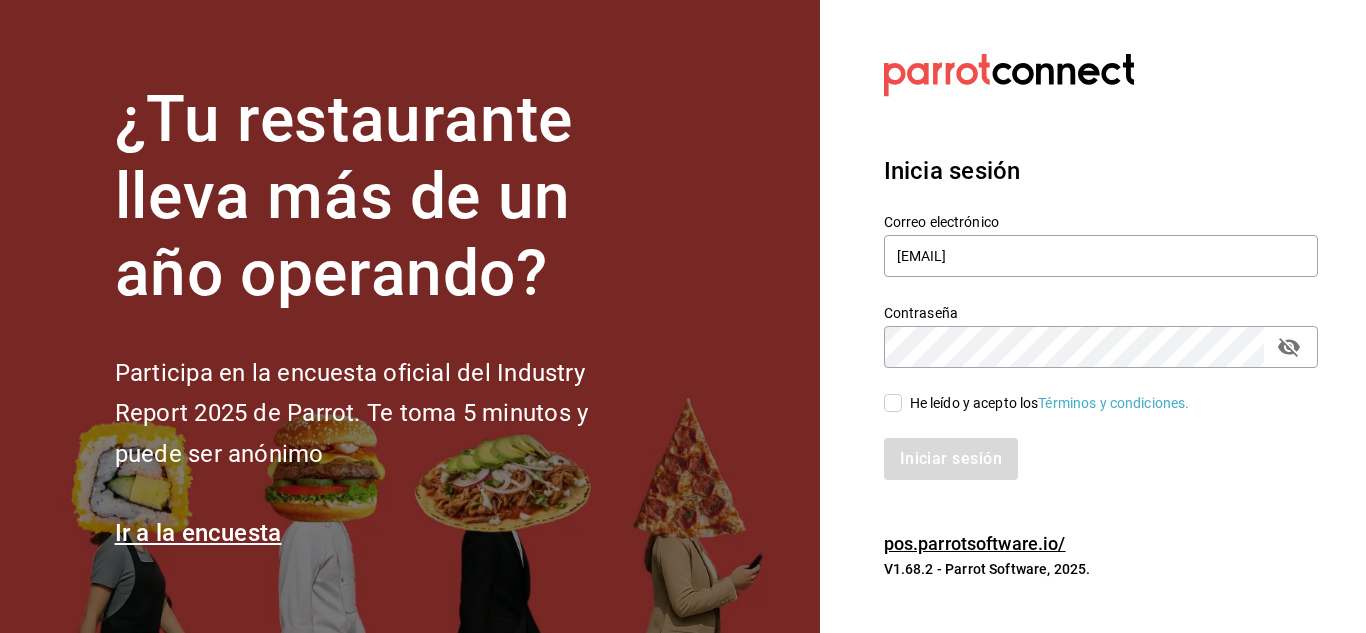 checkbox on "true" 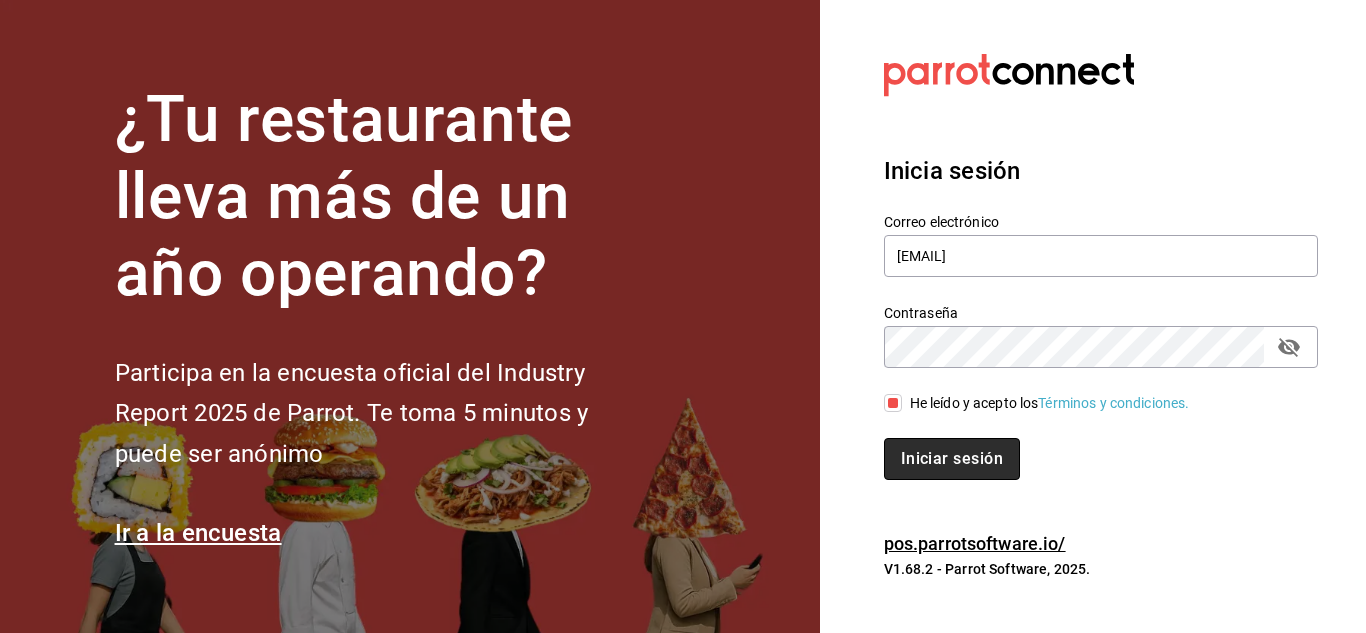 click on "Iniciar sesión" at bounding box center (952, 459) 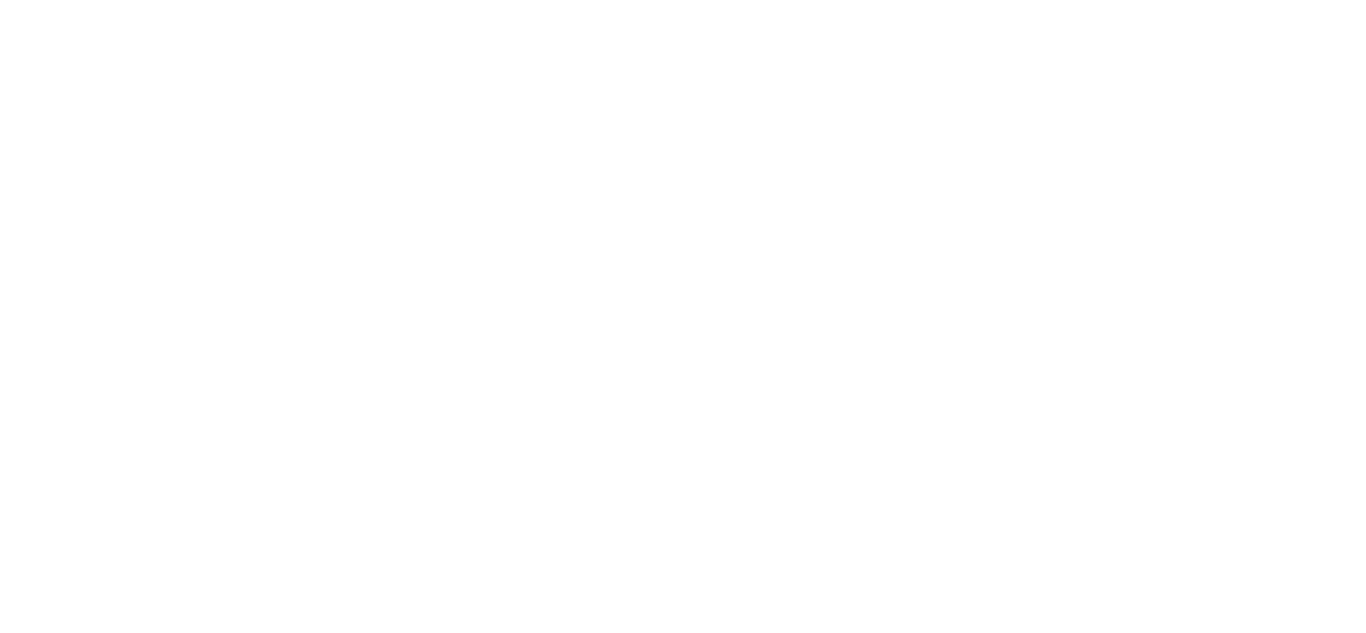 scroll, scrollTop: 0, scrollLeft: 0, axis: both 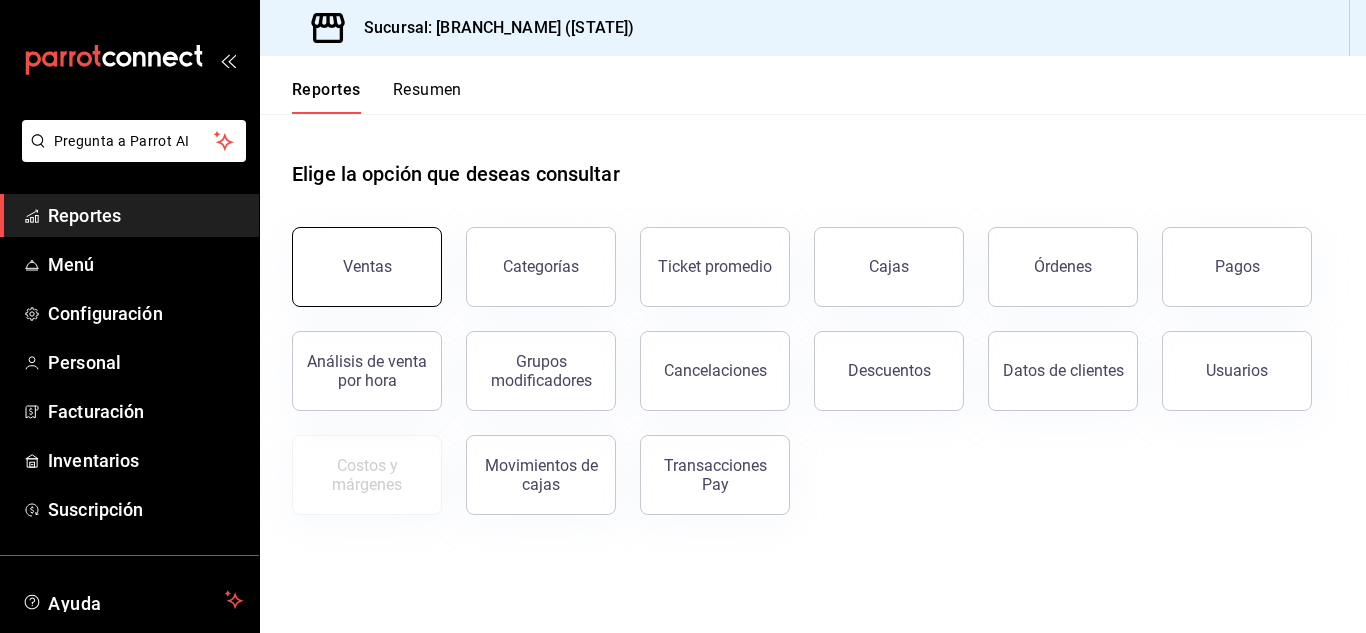 click on "Ventas" at bounding box center [367, 267] 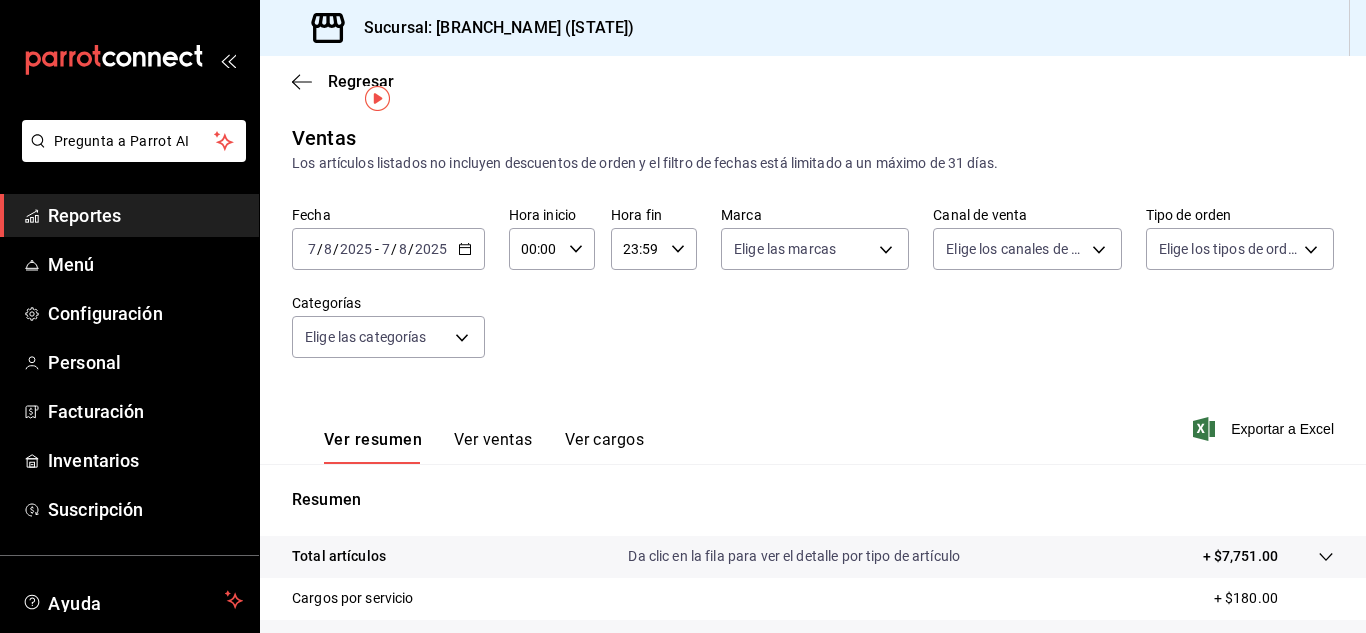 scroll, scrollTop: 325, scrollLeft: 0, axis: vertical 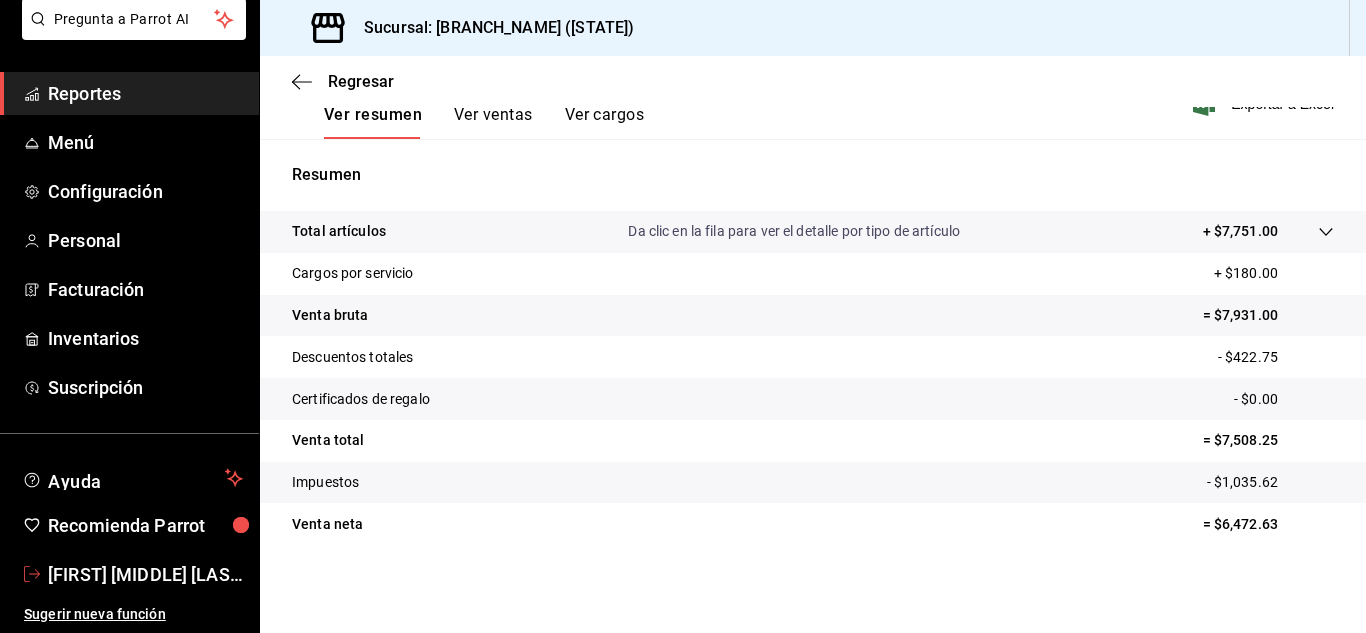 drag, startPoint x: 171, startPoint y: 574, endPoint x: 170, endPoint y: 589, distance: 15.033297 